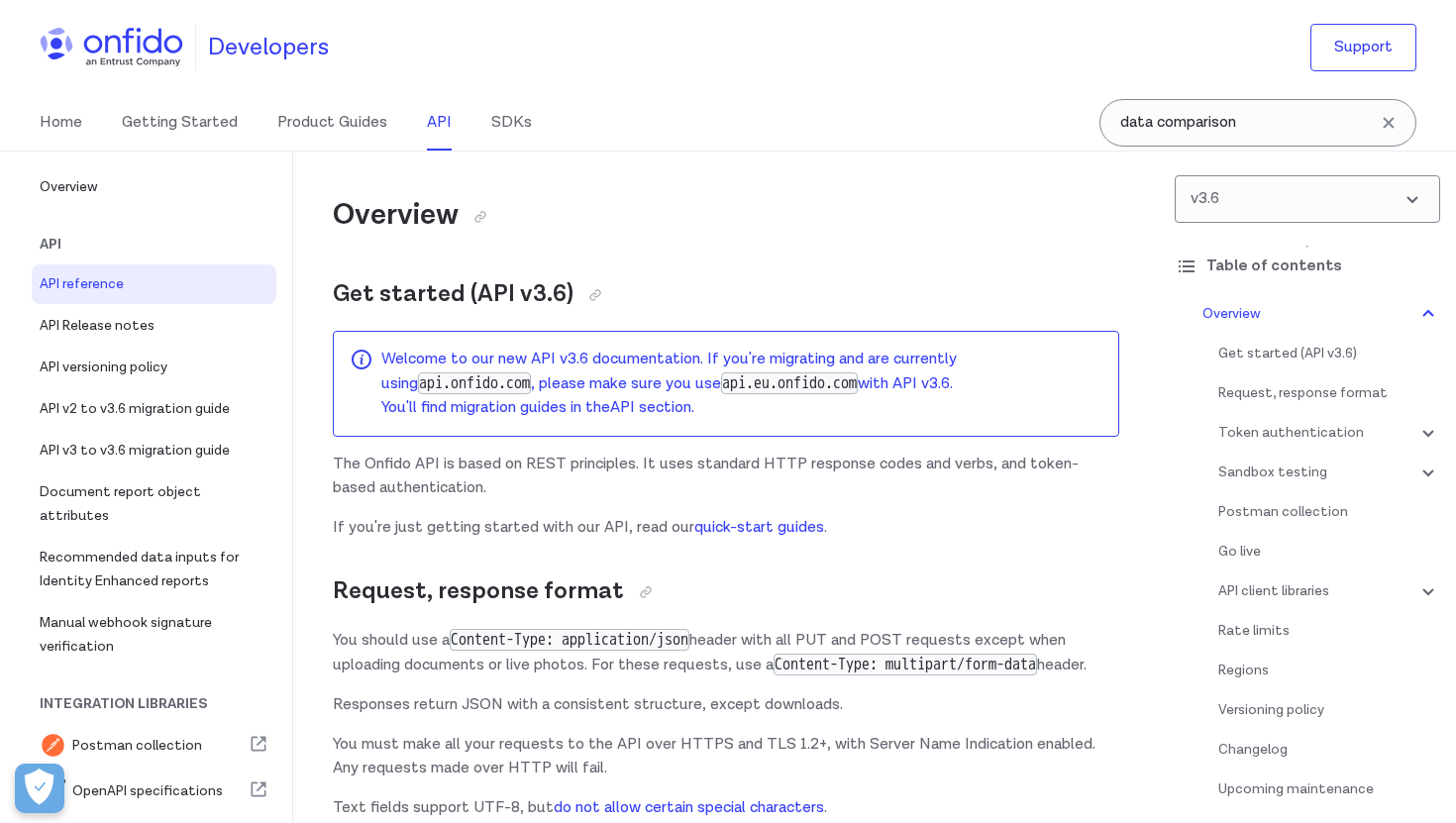 select on "http" 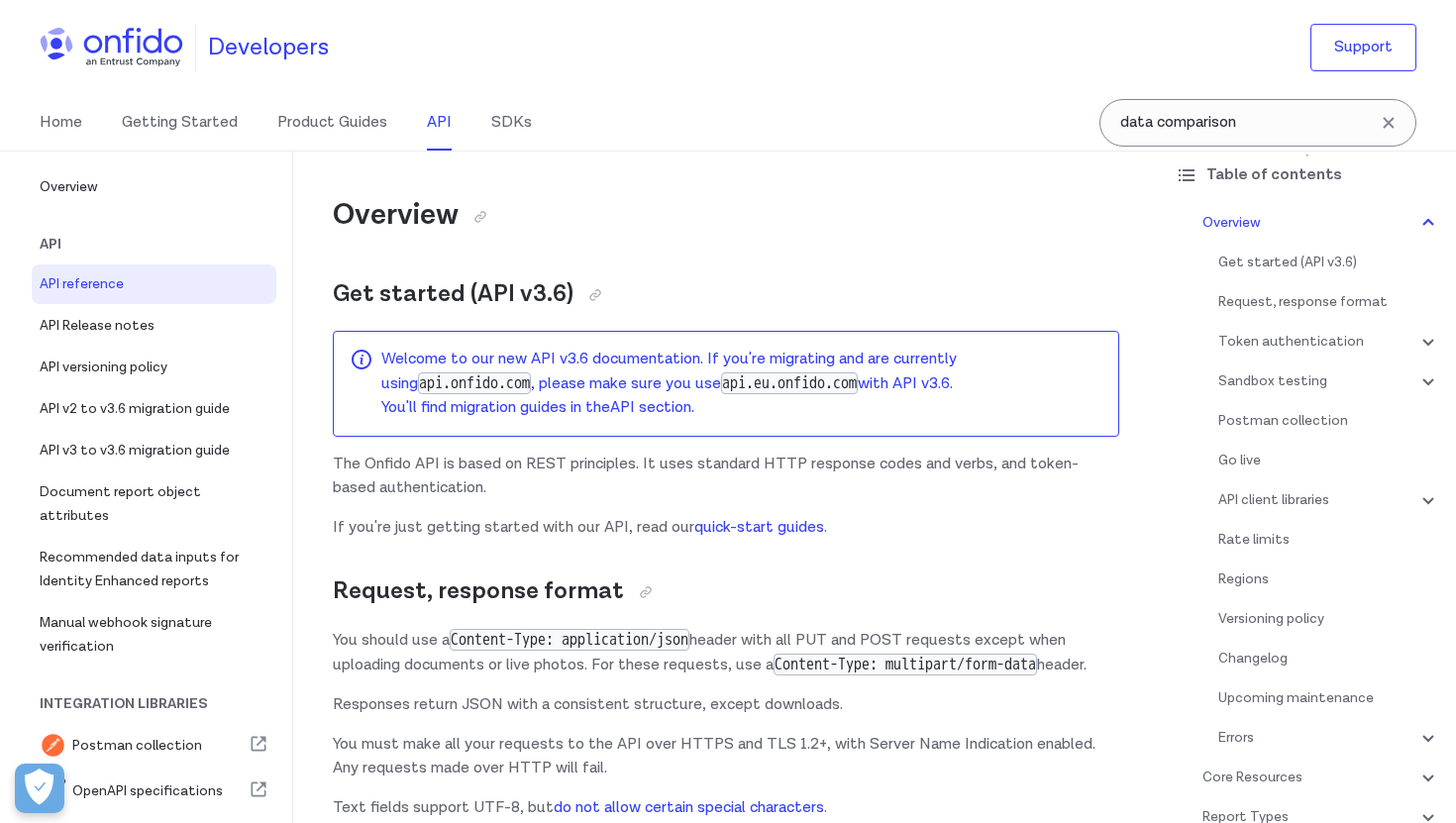 scroll, scrollTop: 0, scrollLeft: 0, axis: both 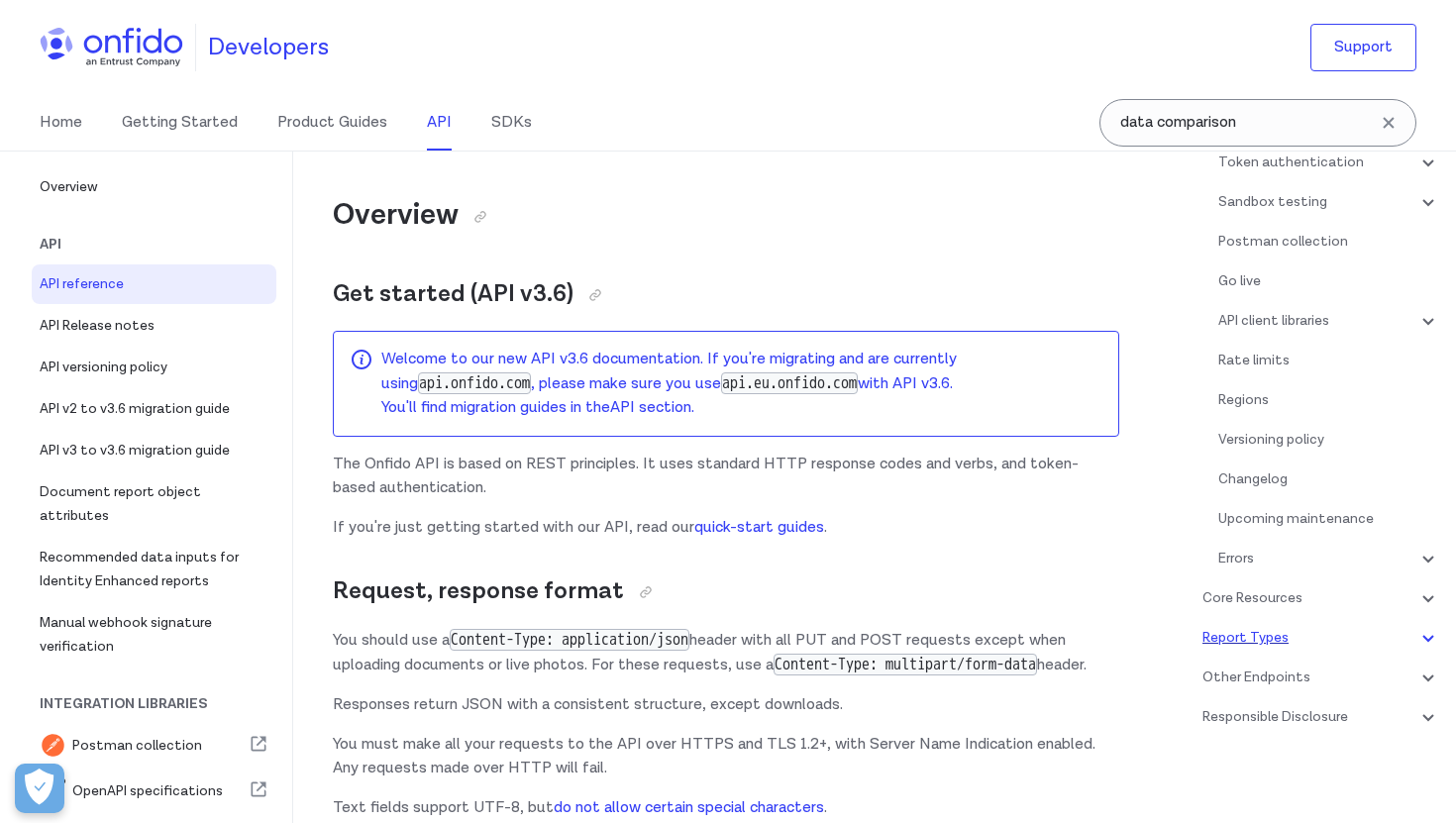 click on "Report Types" at bounding box center (1321, 638) 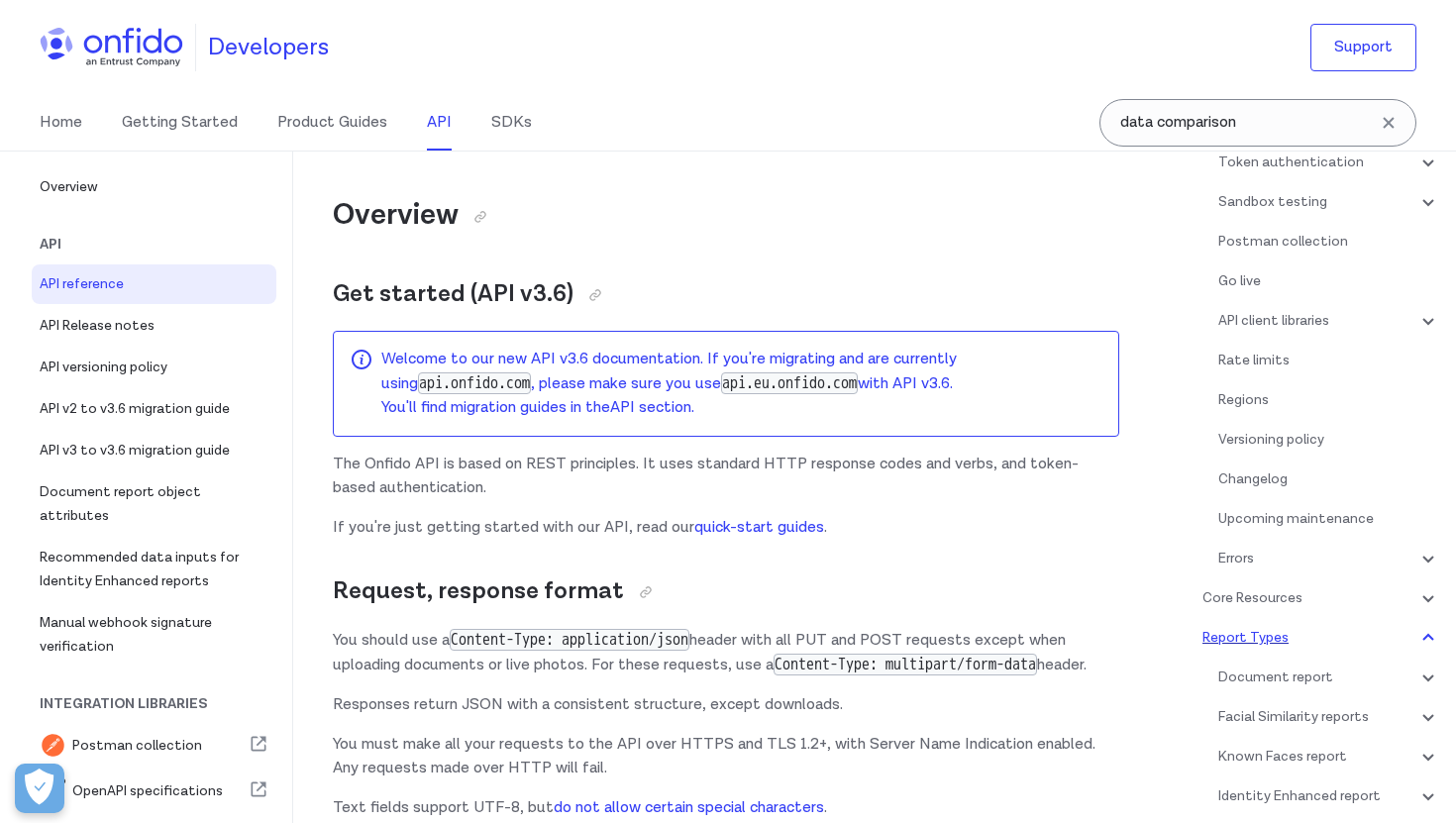 scroll, scrollTop: 83013, scrollLeft: 0, axis: vertical 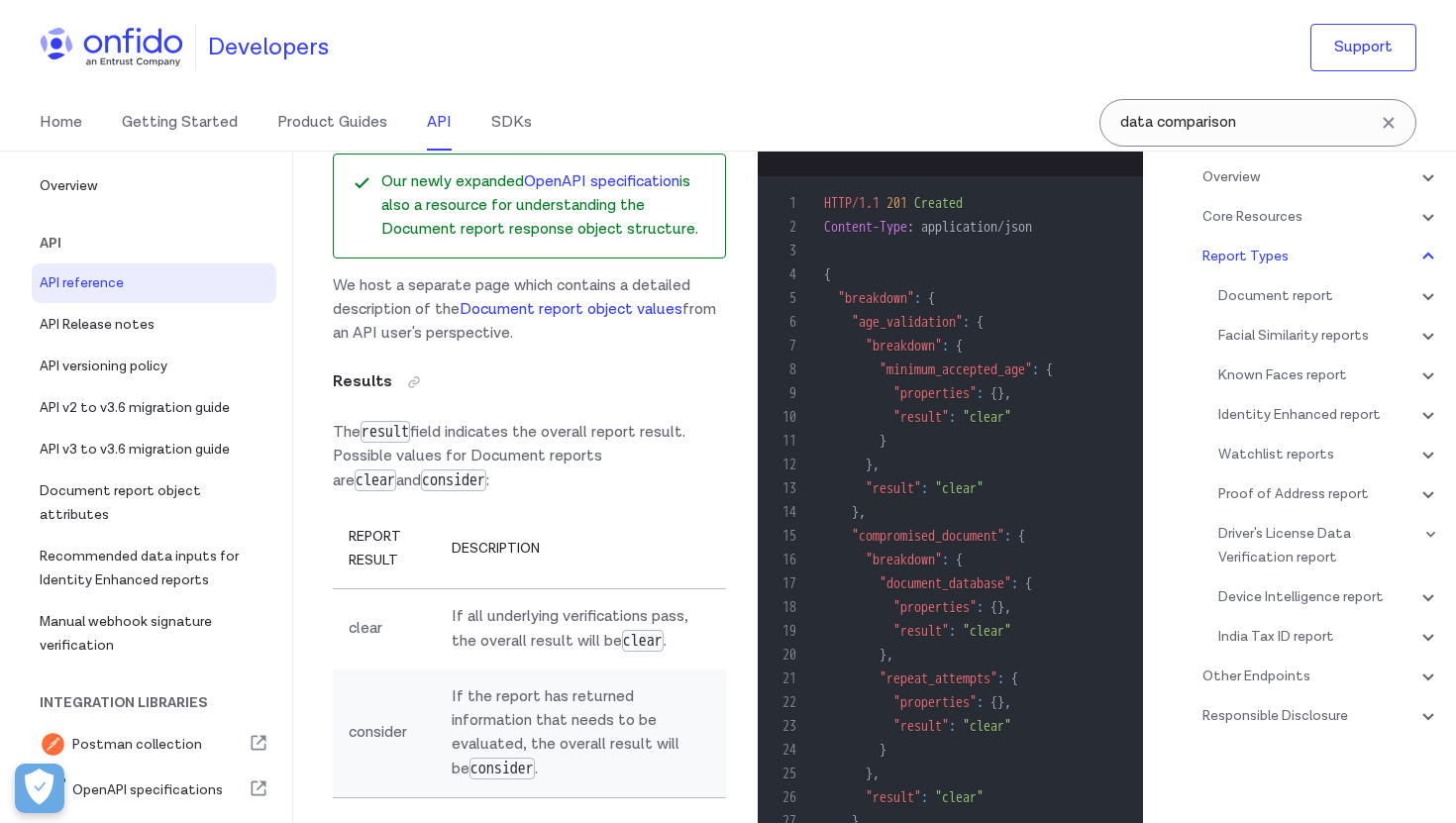 click on "Document report -  Required applicant data -  Document type and issuing country -  Document report: Object -  Document report: Breakdowns -  Document report: Breakdown reasoning -  Document video report -  BETA Document report options Facial Similarity reports -  Required applicant data -  Facial Similarity Photo -  Photo Fully Auto -  Facial Similarity Video -  Facial Similarity Motion -  Suggested client actions Known Faces report -  Required applicant data -  Known Faces: Object -  Known Faces: Breakdowns -  Known Faces: Properties Identity Enhanced report -  Required applicant data -  Supported countries for Identity Enhanced -  Identity Enhanced: Report object -  Identity Enhanced report custom logic Watchlist reports -  Watchlist AML -  Watchlist Enhanced -  Watchlist Standard -  Watchlist PEPs Only -  Watchlist Sanctions Only Proof of Address report -  Supported issuing countries -  Required applicant data -  Supported document types -  Proof of Address: Breakdowns -  Proof of Address: Properties -  -" at bounding box center (1329, 466) 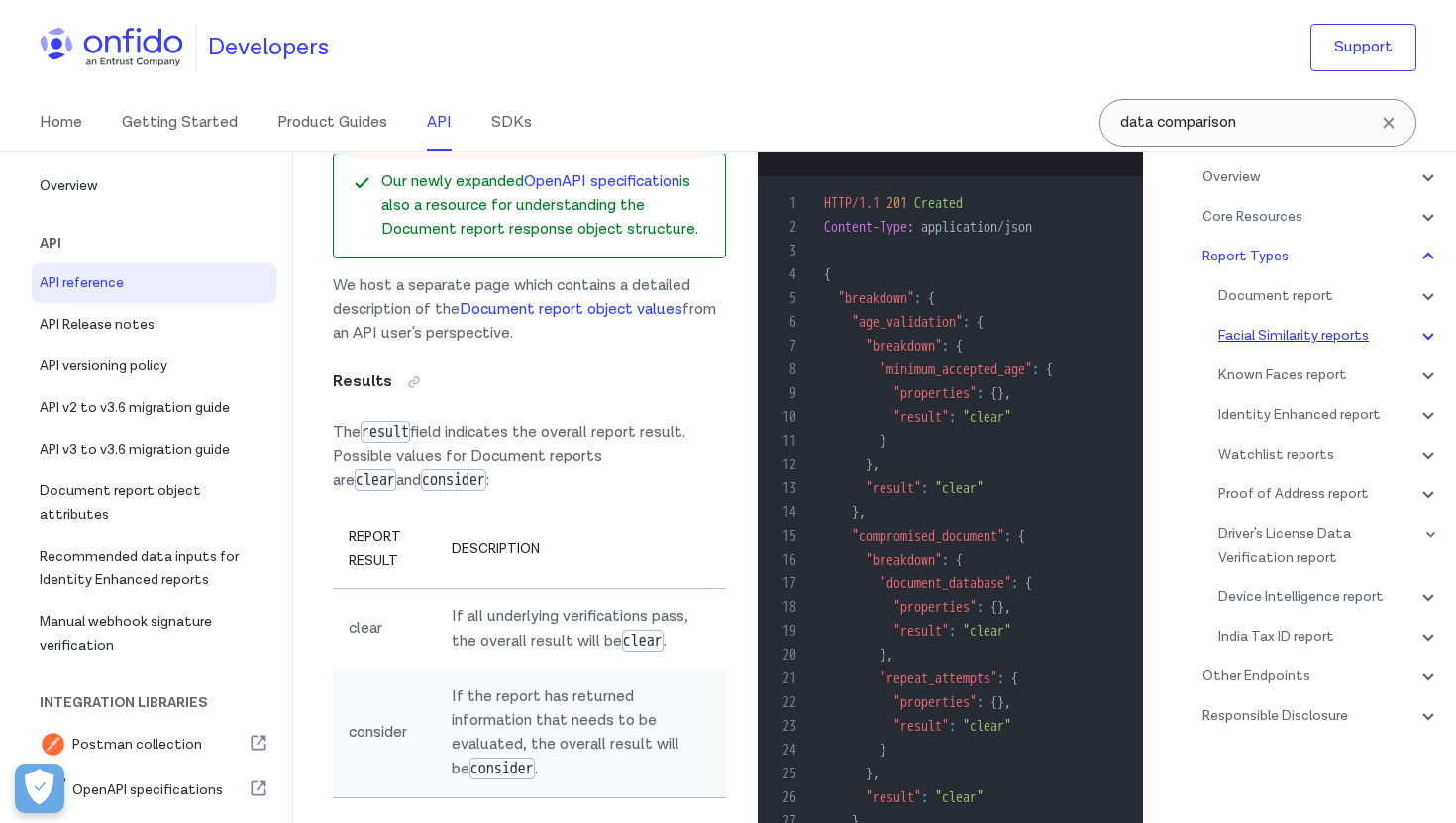 click on "Facial Similarity reports" at bounding box center [1329, 336] 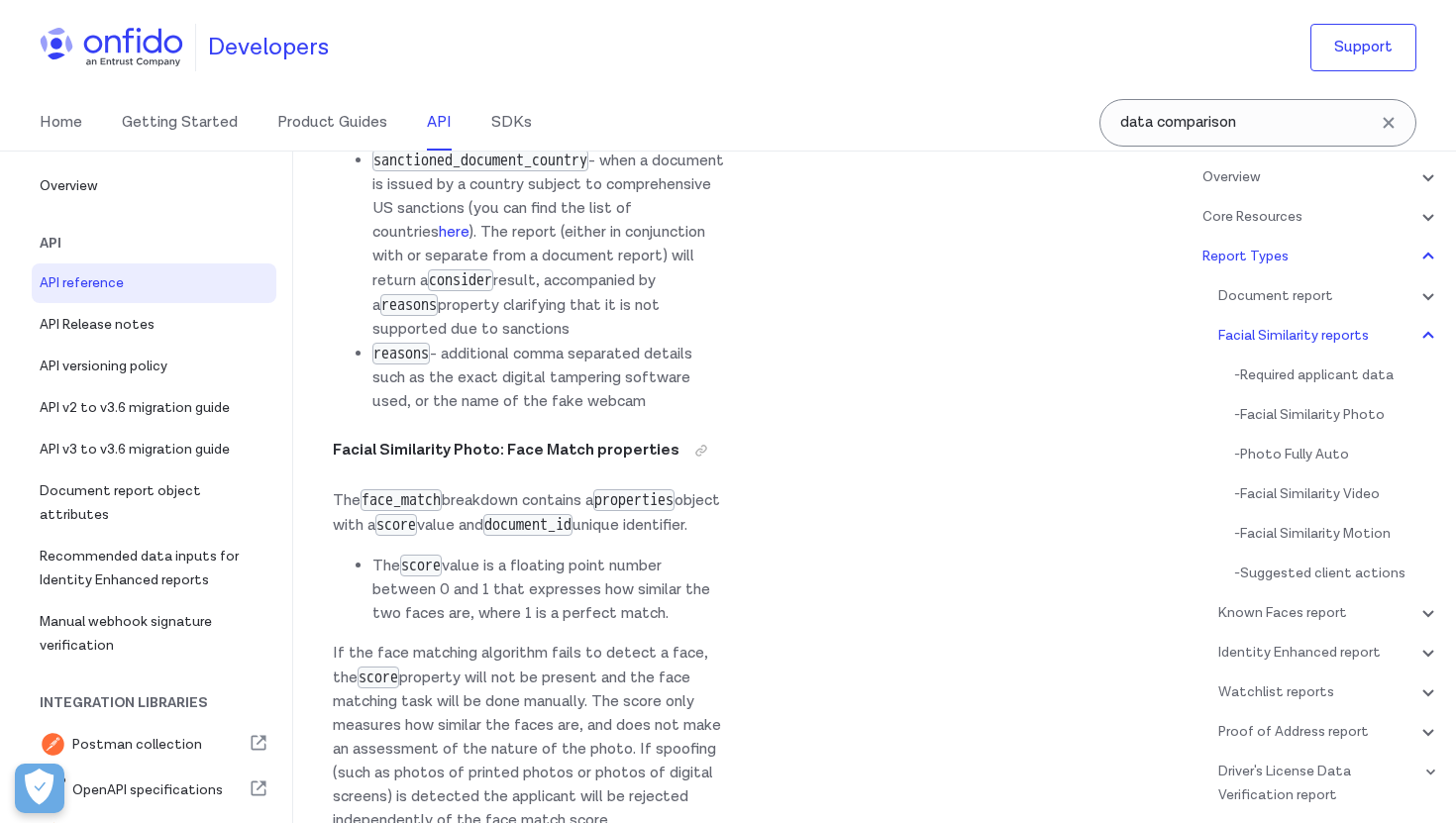 scroll, scrollTop: 107814, scrollLeft: 0, axis: vertical 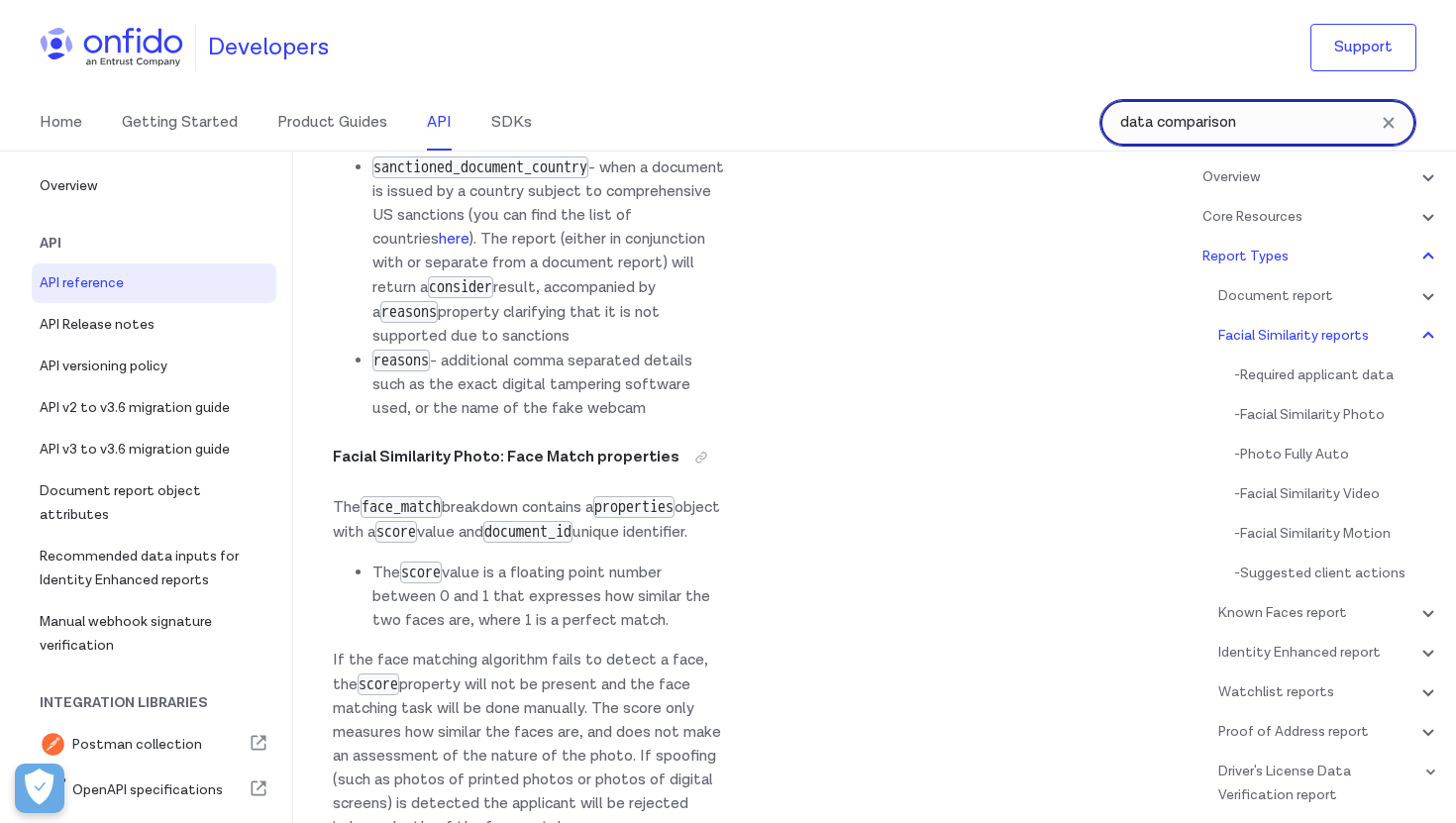click on "data comparison" at bounding box center (1258, 123) 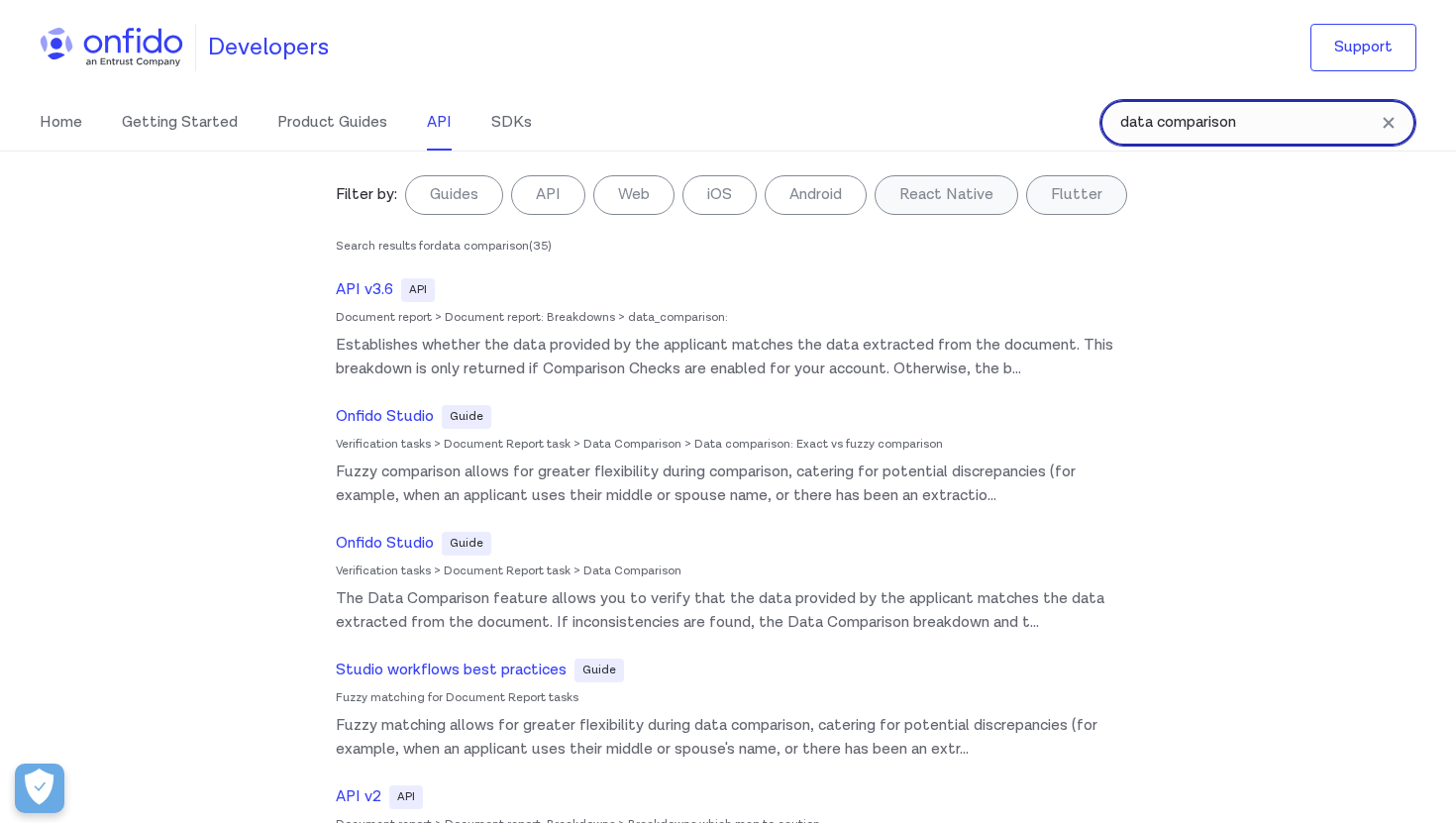 drag, startPoint x: 1274, startPoint y: 114, endPoint x: 1081, endPoint y: 114, distance: 193 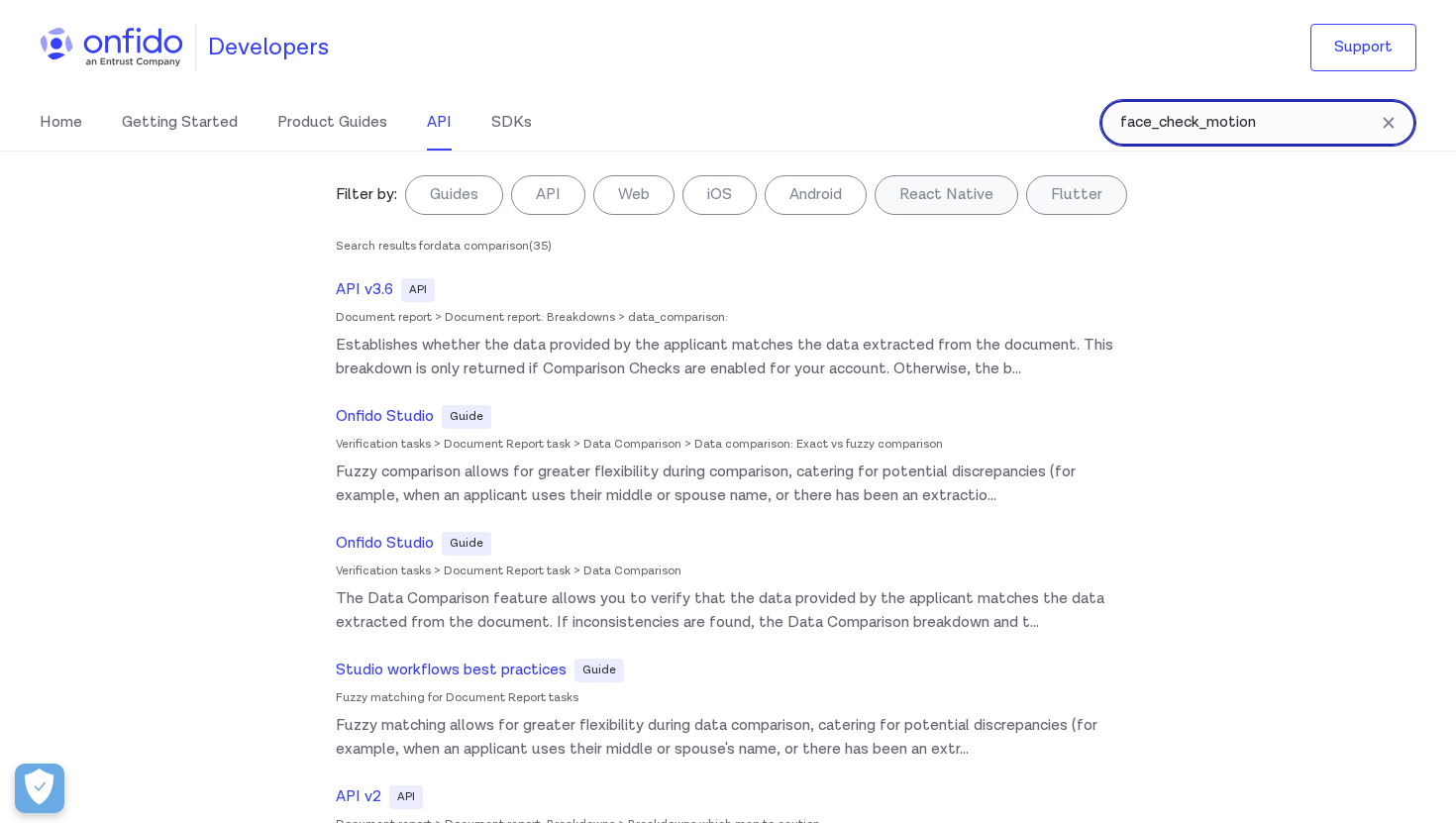 type on "face_check_motion" 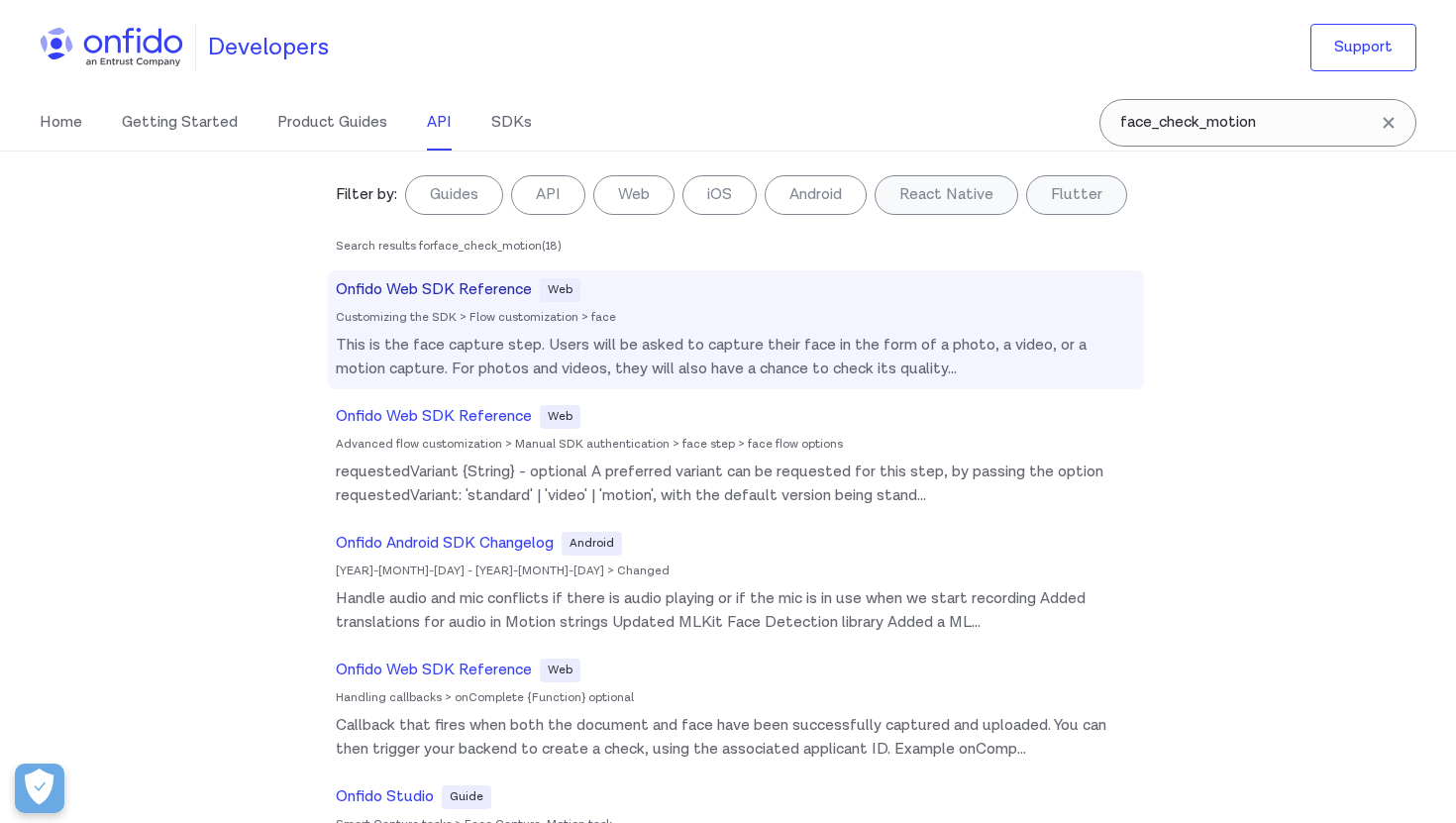click on "Customizing the SDK > Flow customization > face" at bounding box center [736, 318] 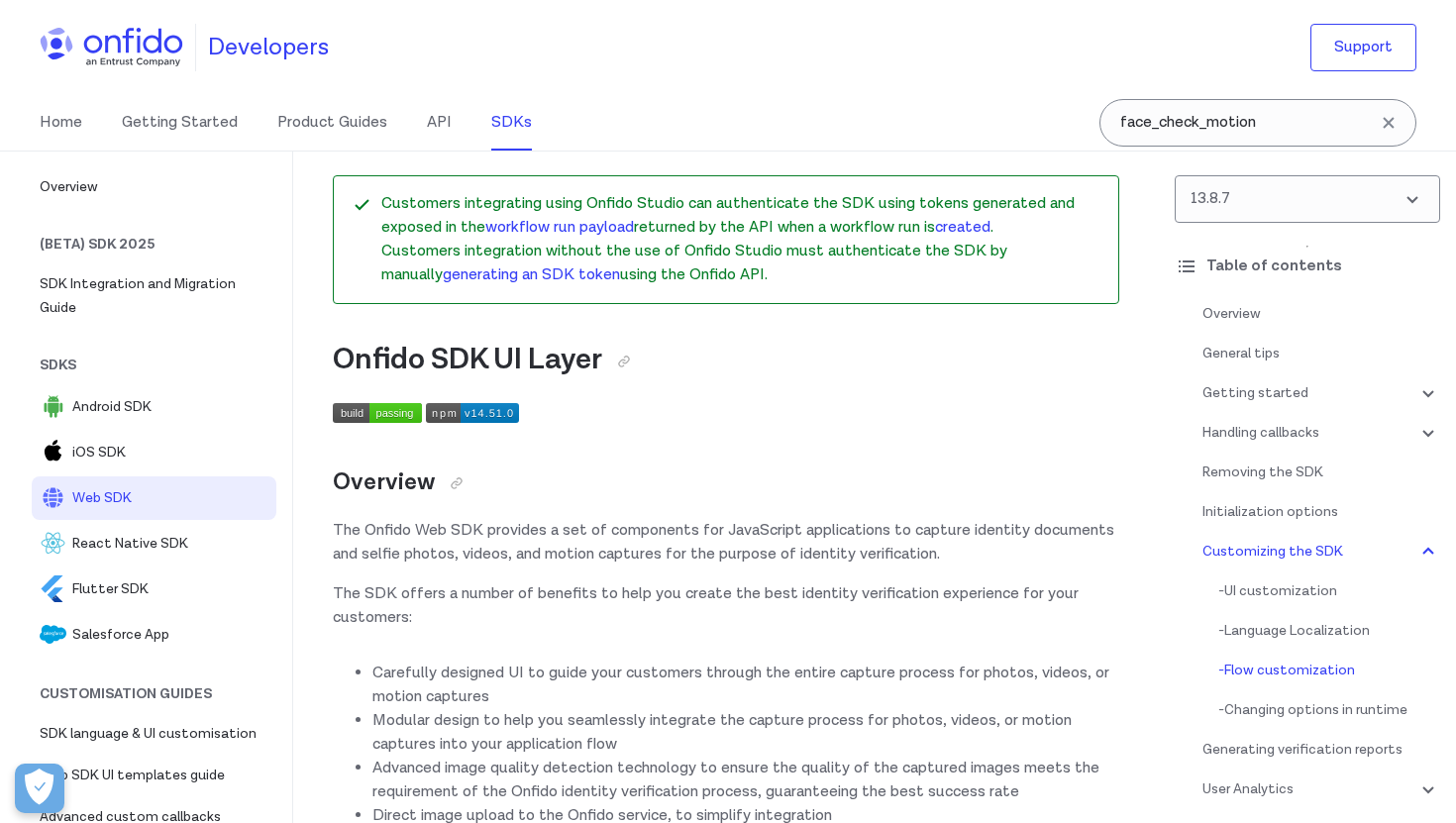 scroll, scrollTop: 26099, scrollLeft: 0, axis: vertical 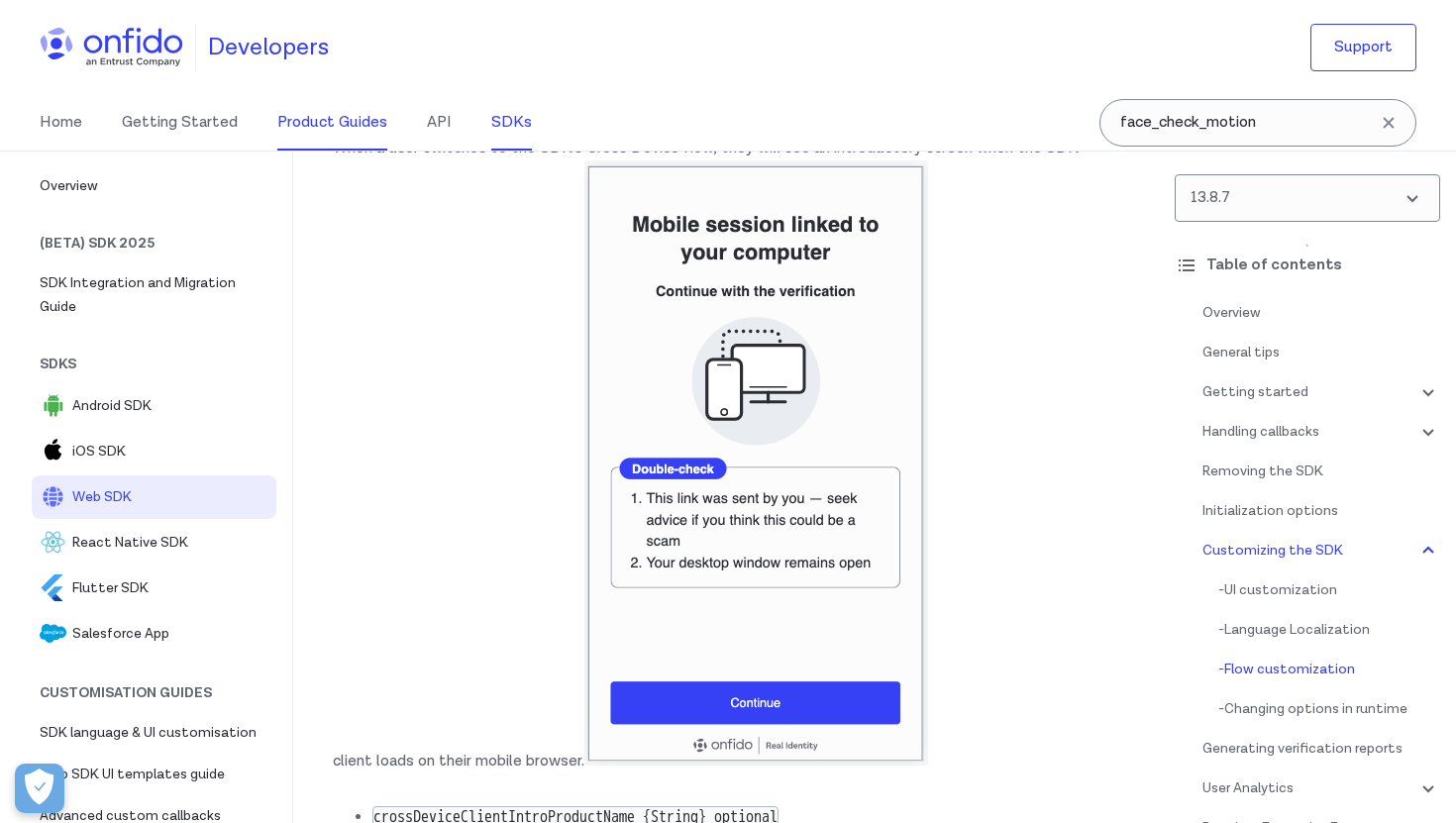 click on "Product Guides" at bounding box center [332, 123] 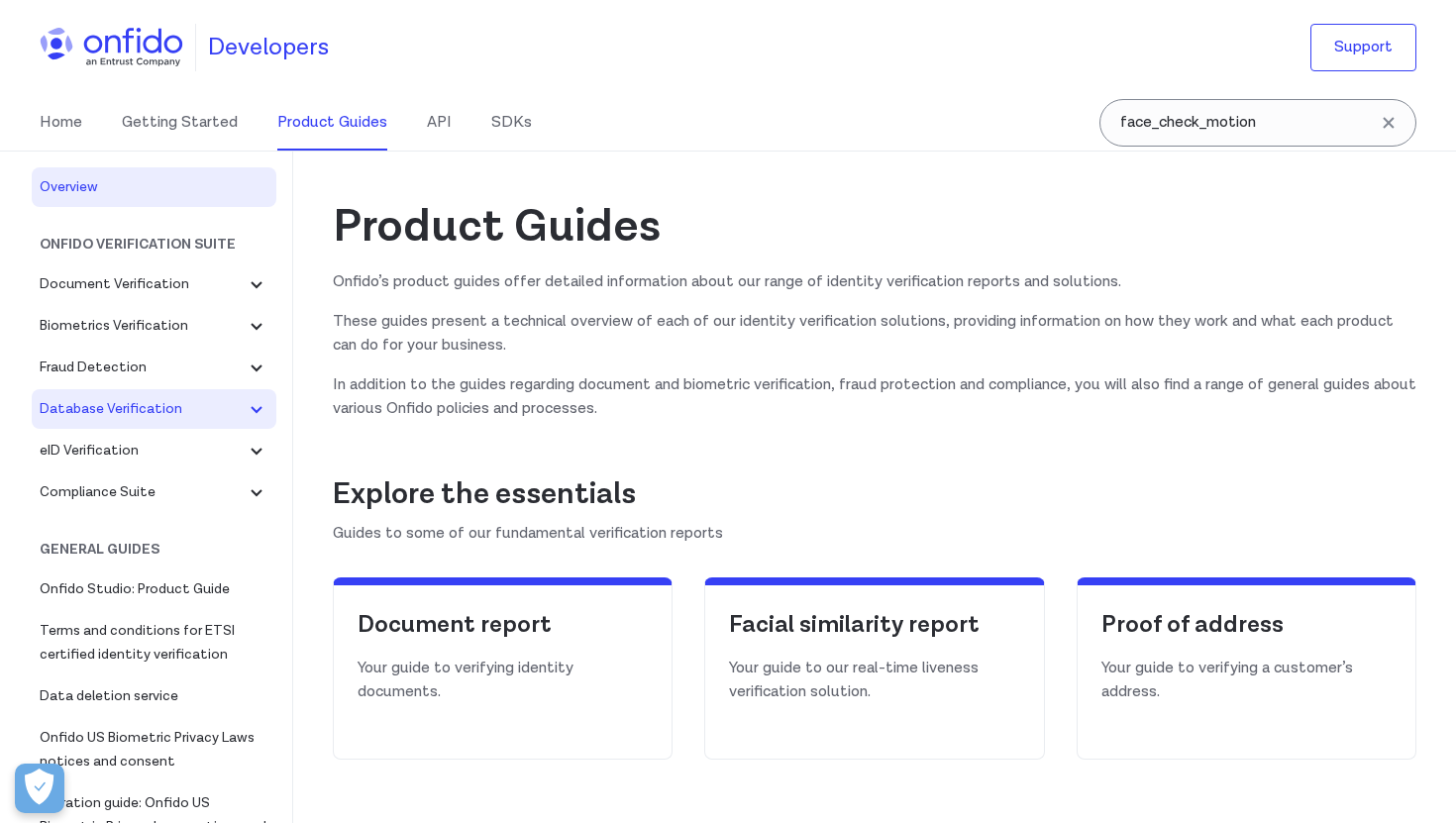 click on "Database Verification" at bounding box center [154, 409] 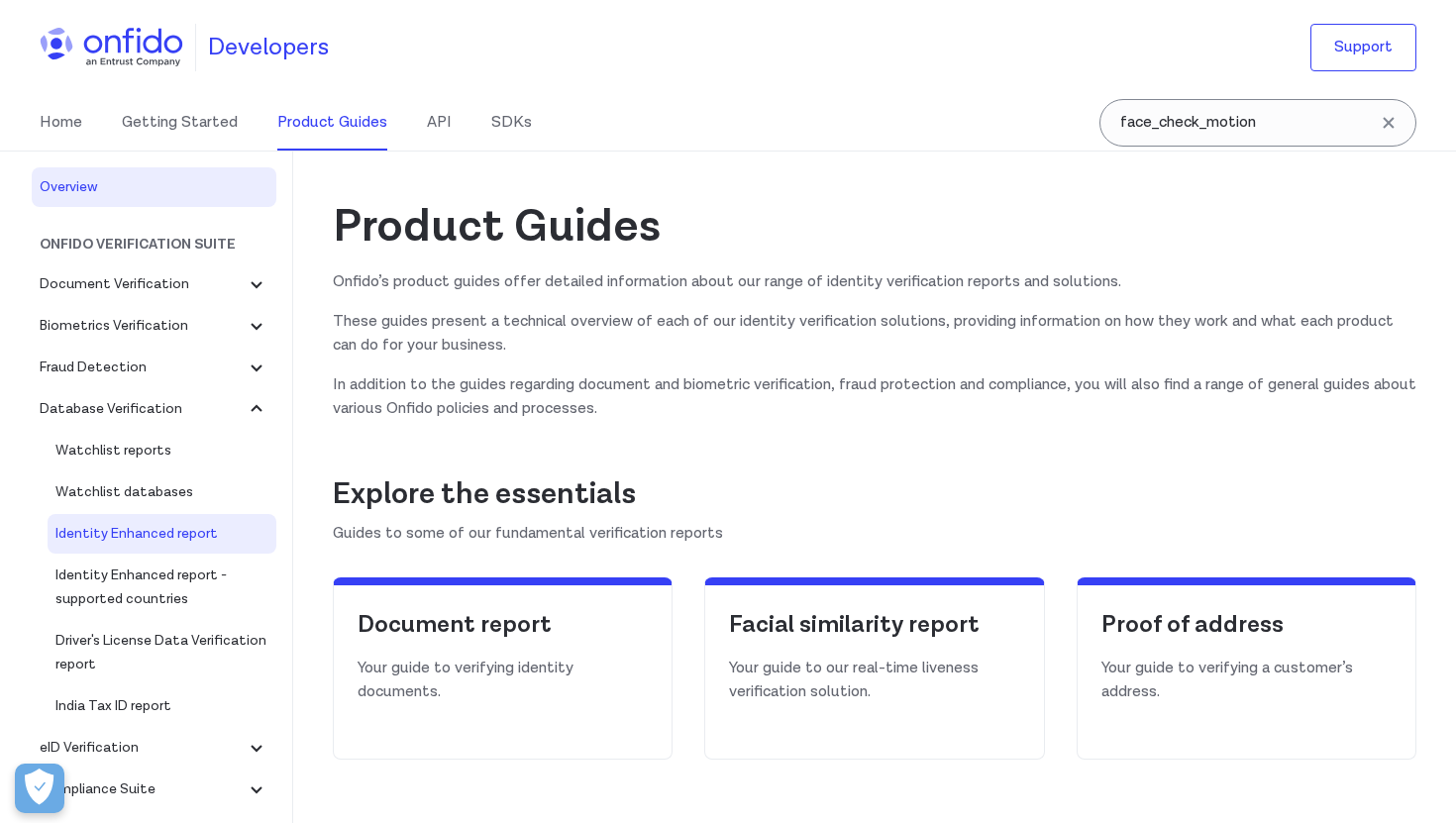 click on "Identity Enhanced report" at bounding box center [161, 534] 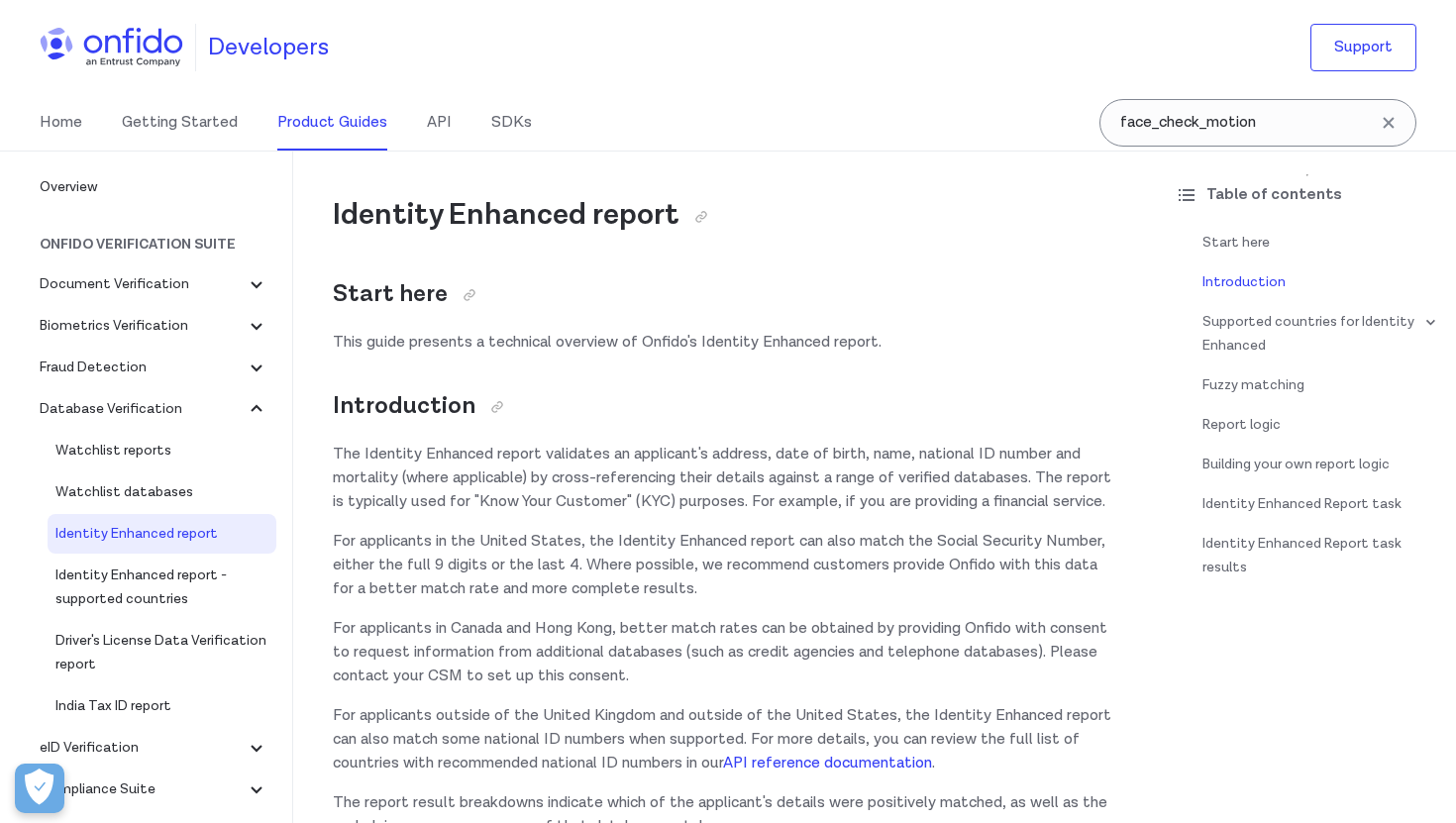 scroll, scrollTop: 393, scrollLeft: 0, axis: vertical 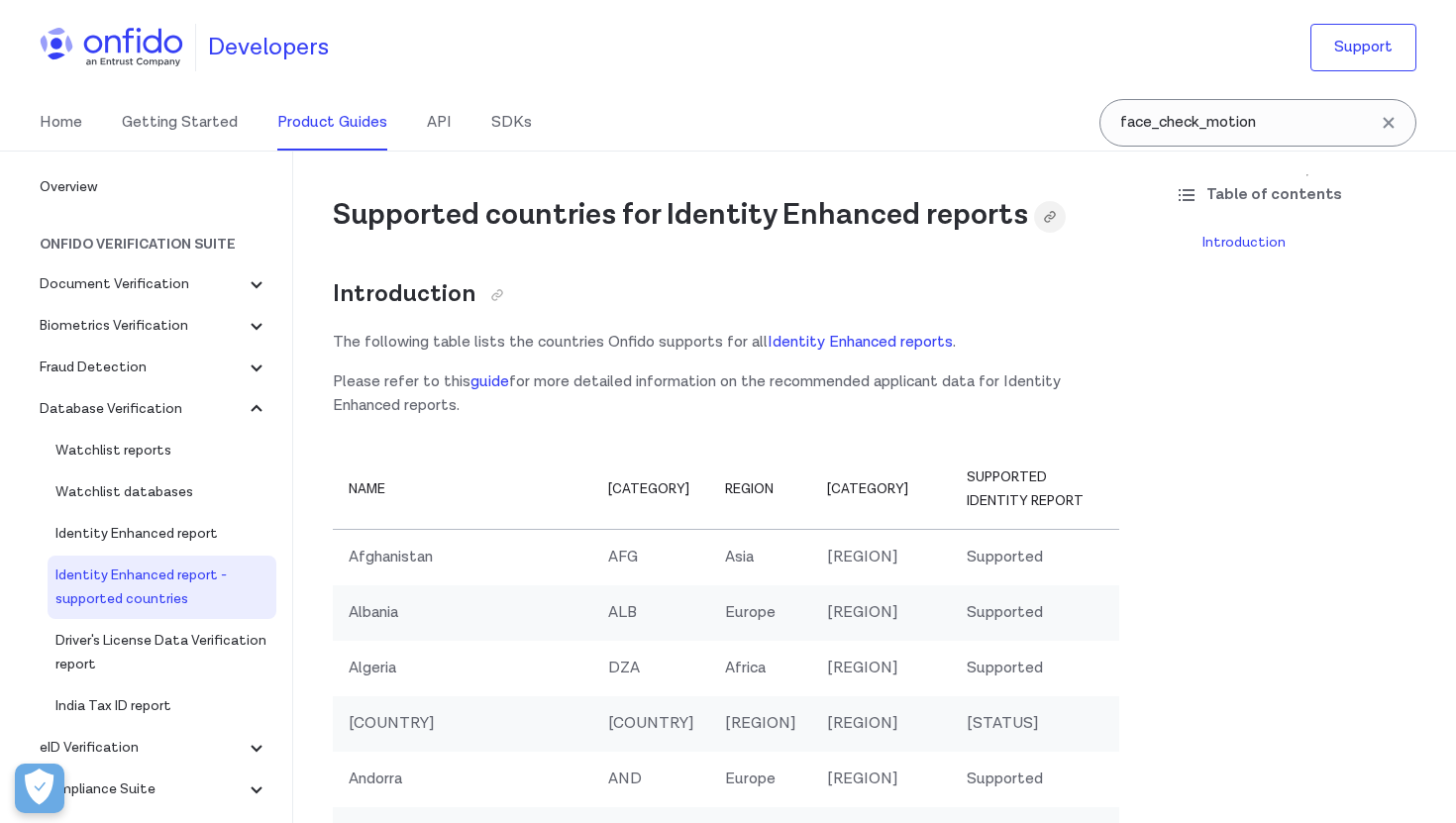 click at bounding box center [1050, 217] 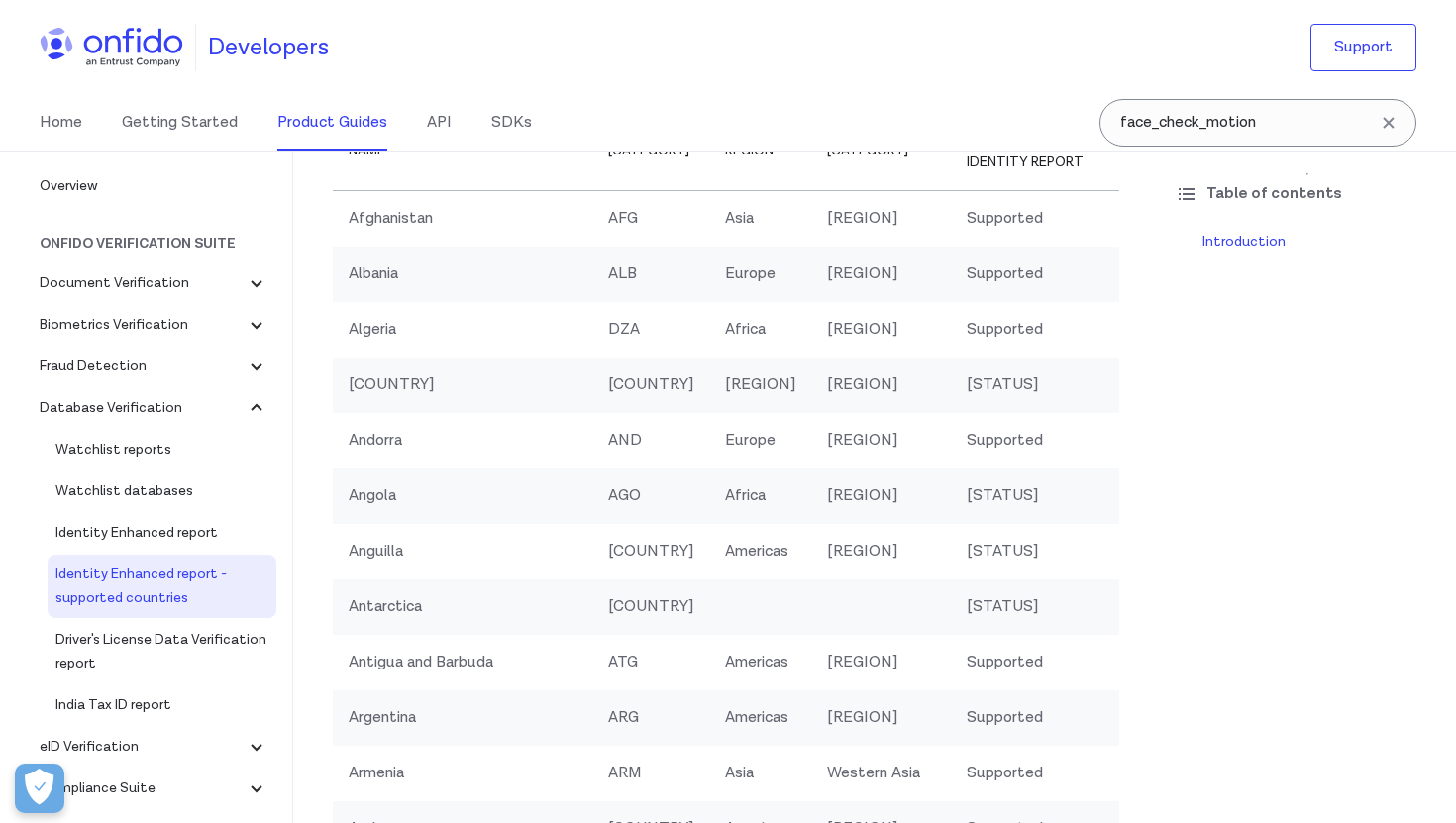 scroll, scrollTop: 0, scrollLeft: 0, axis: both 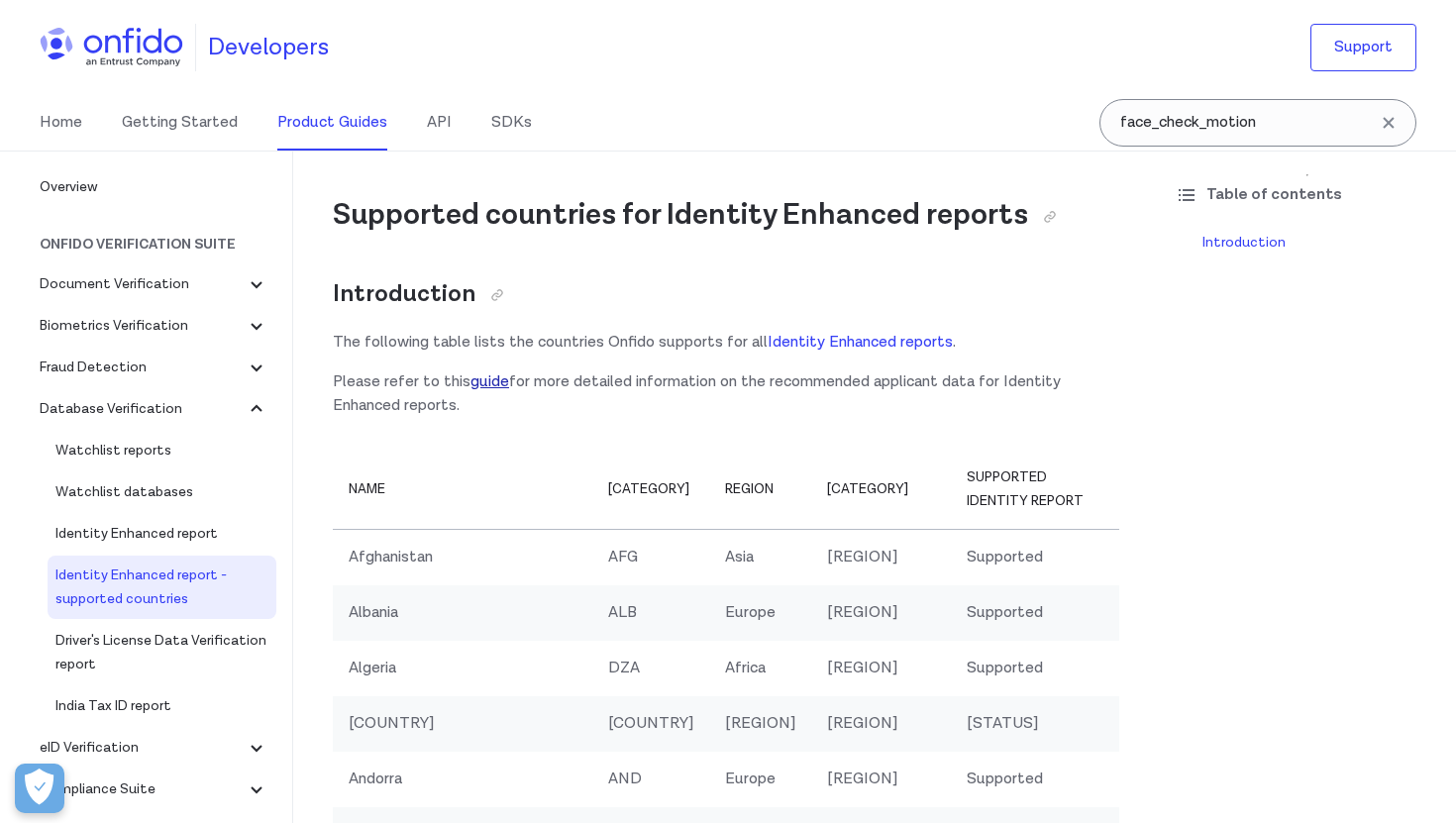 click on "guide" at bounding box center (489, 381) 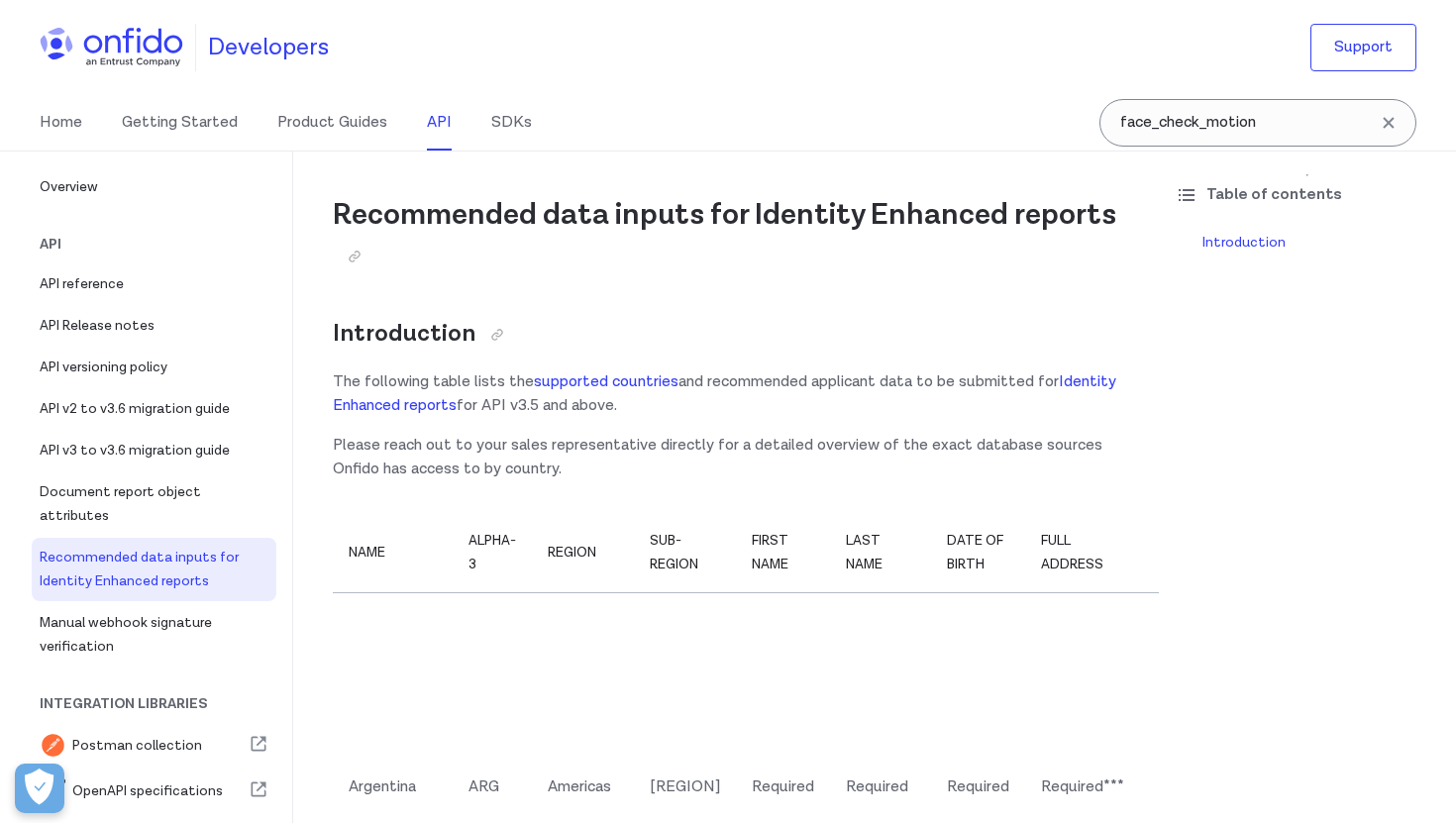 scroll, scrollTop: 498, scrollLeft: 0, axis: vertical 